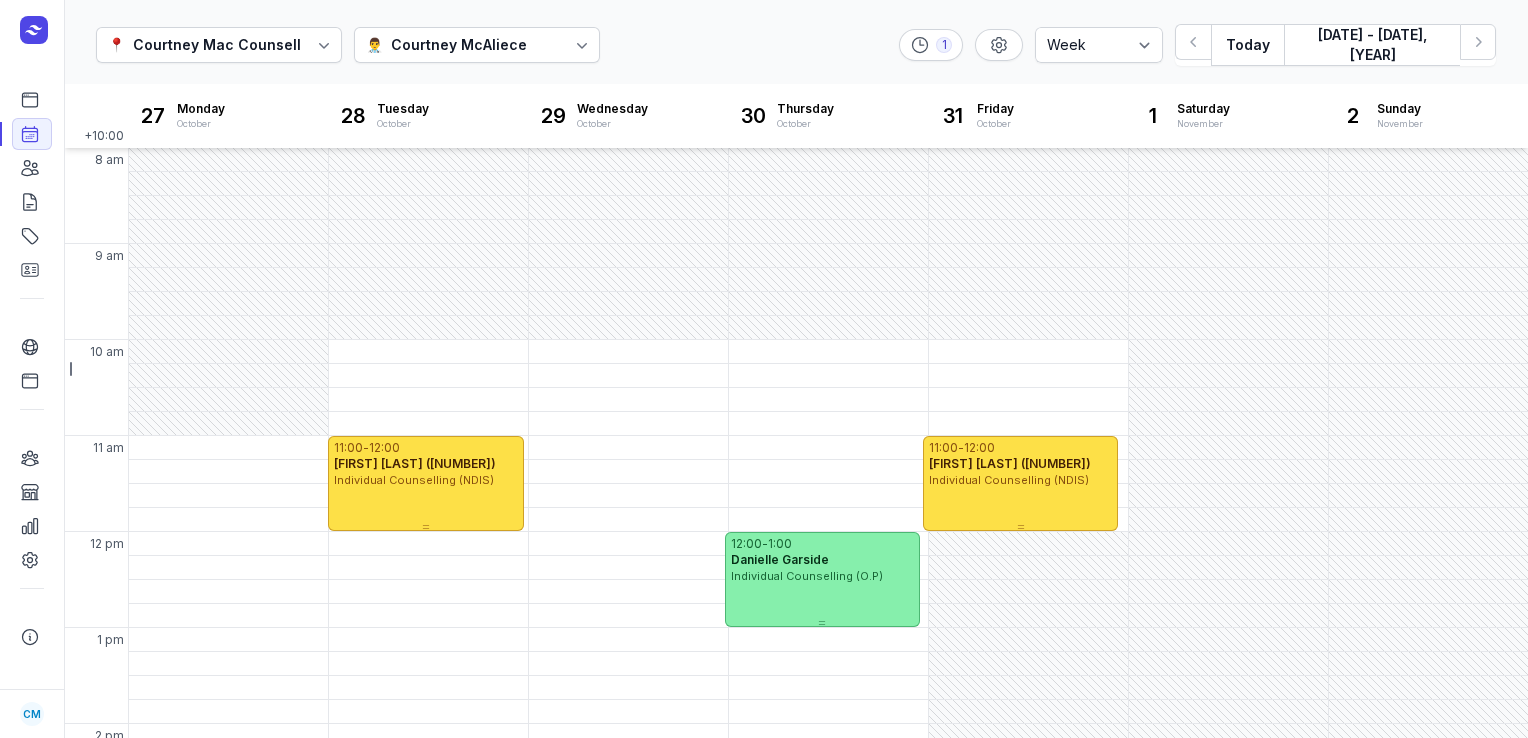 select on "week" 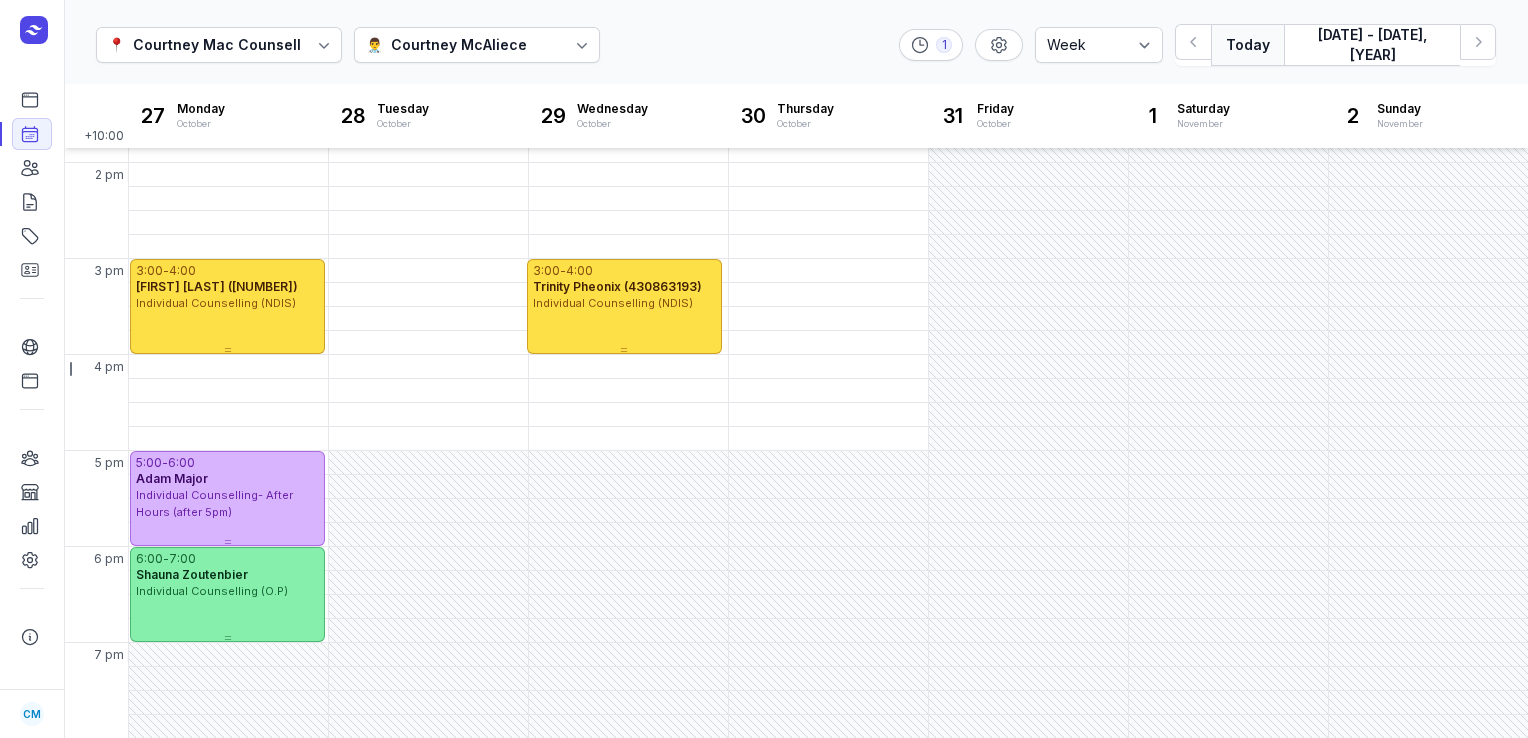 click on "Today" at bounding box center [1247, 45] 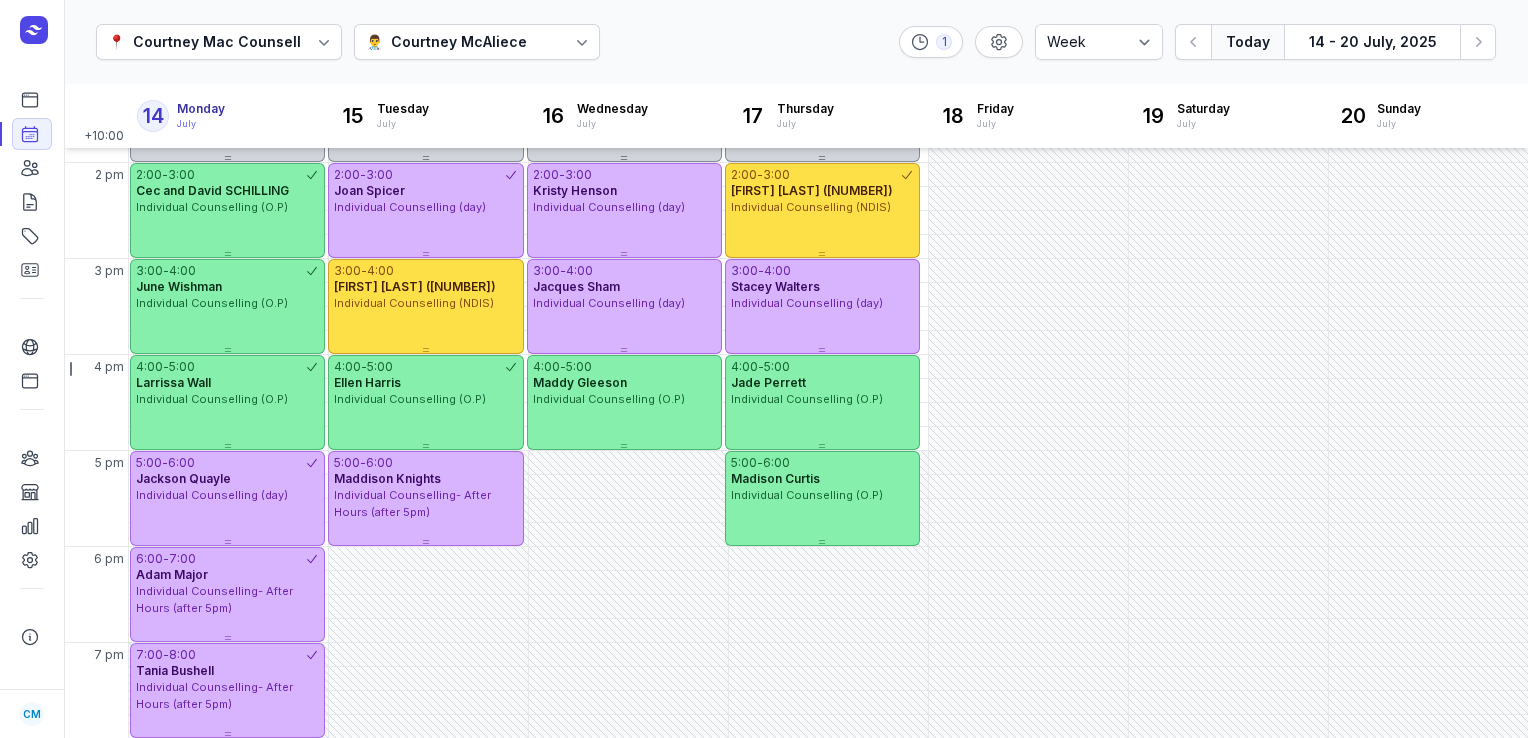 click on "Today" at bounding box center (1247, 42) 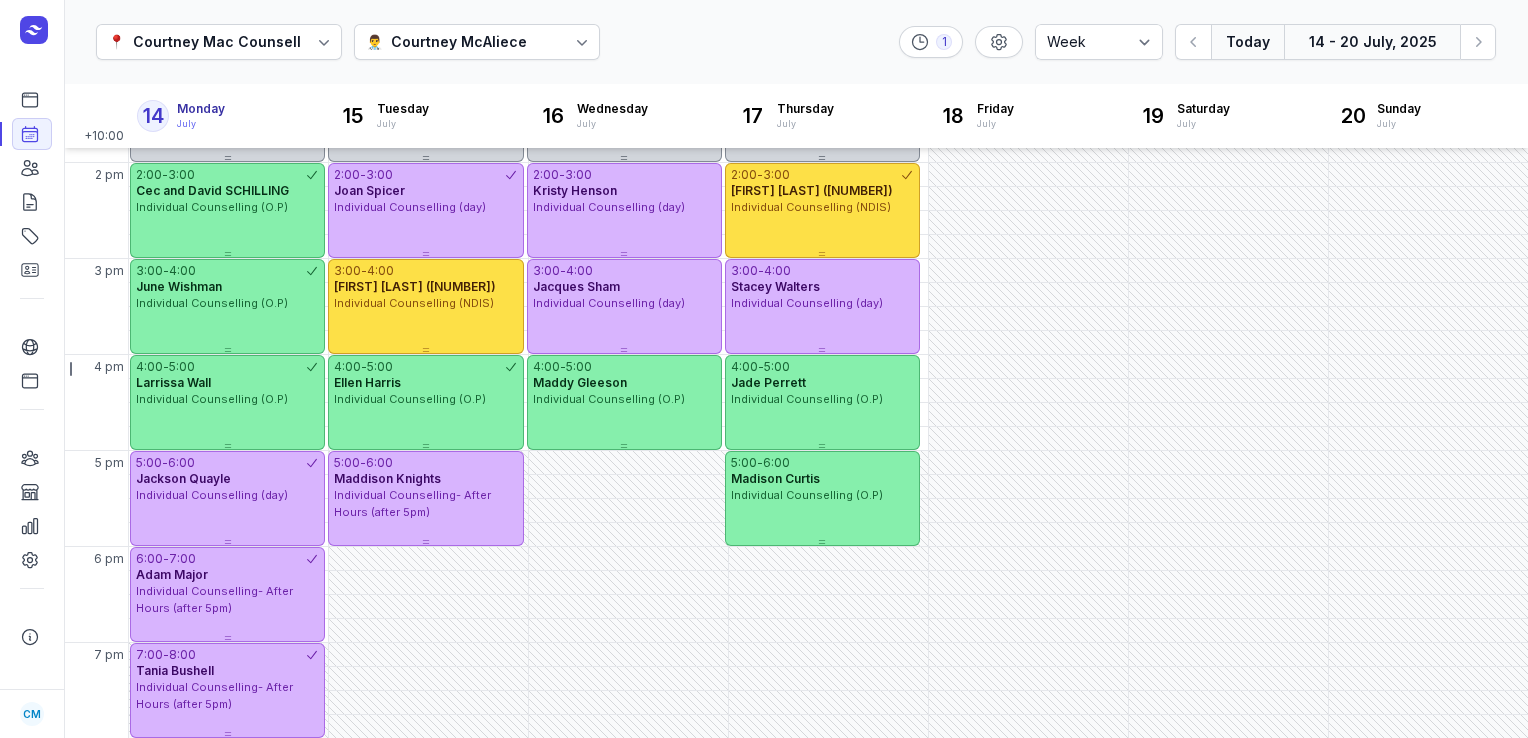 click on "14 - 20 July, 2025" 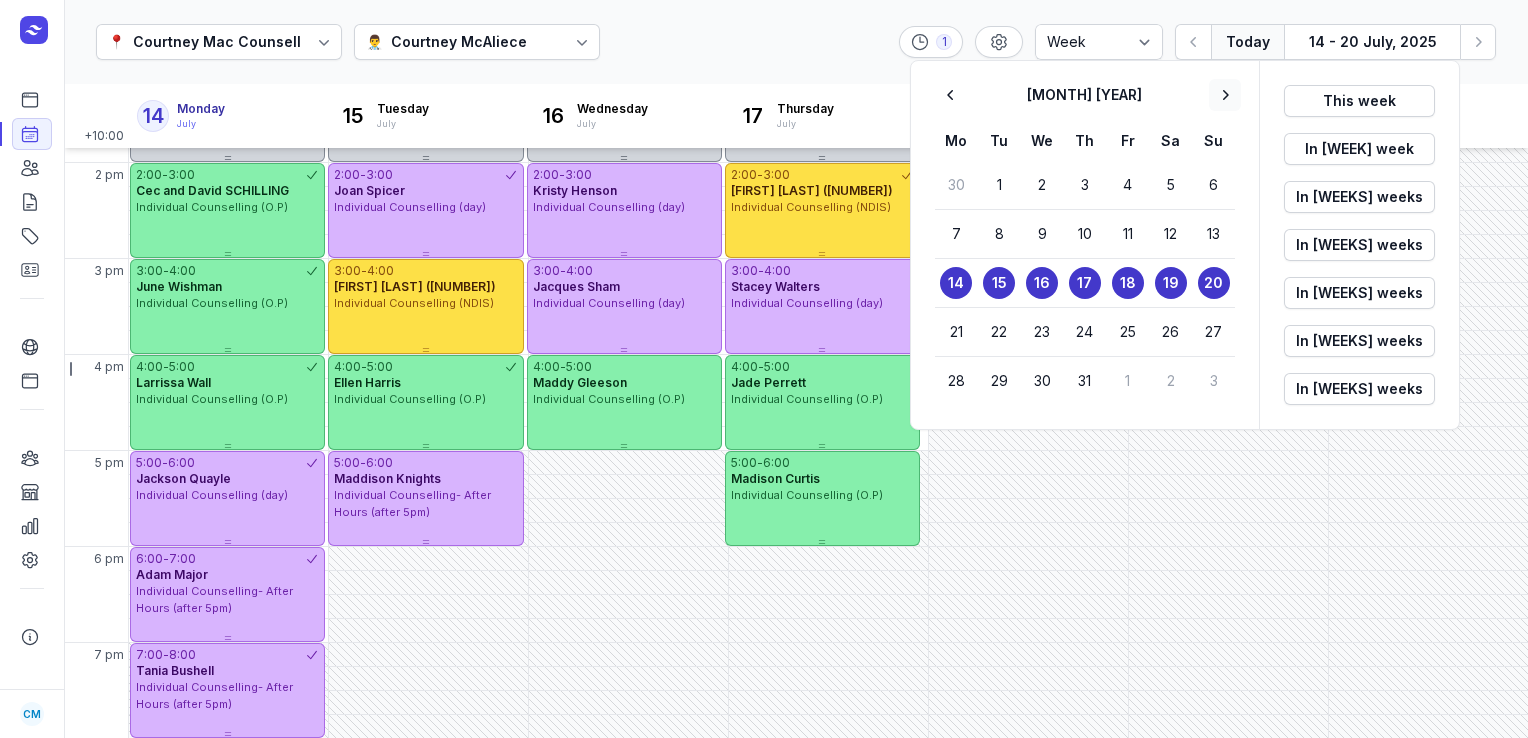 click 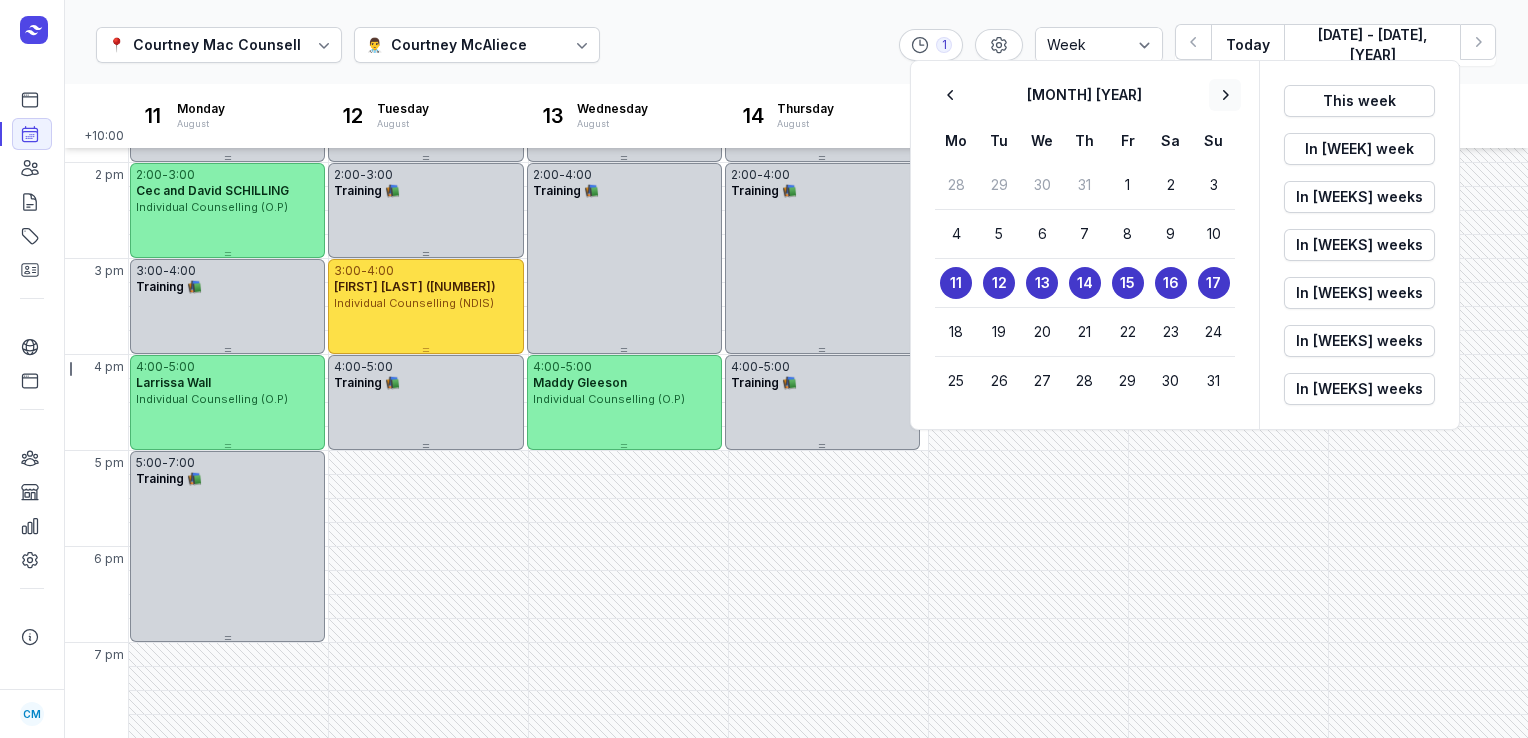 click 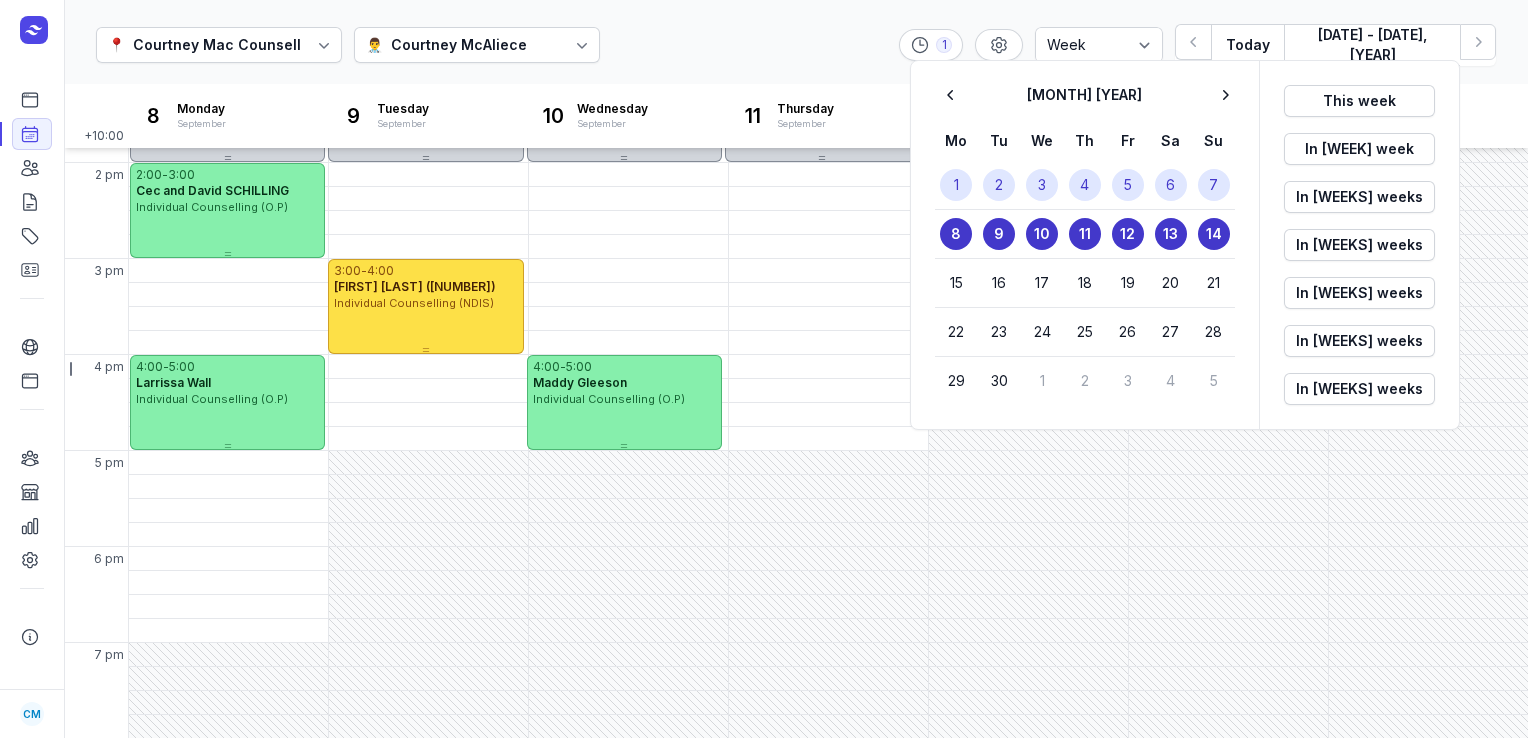 click on "1" at bounding box center [956, 185] 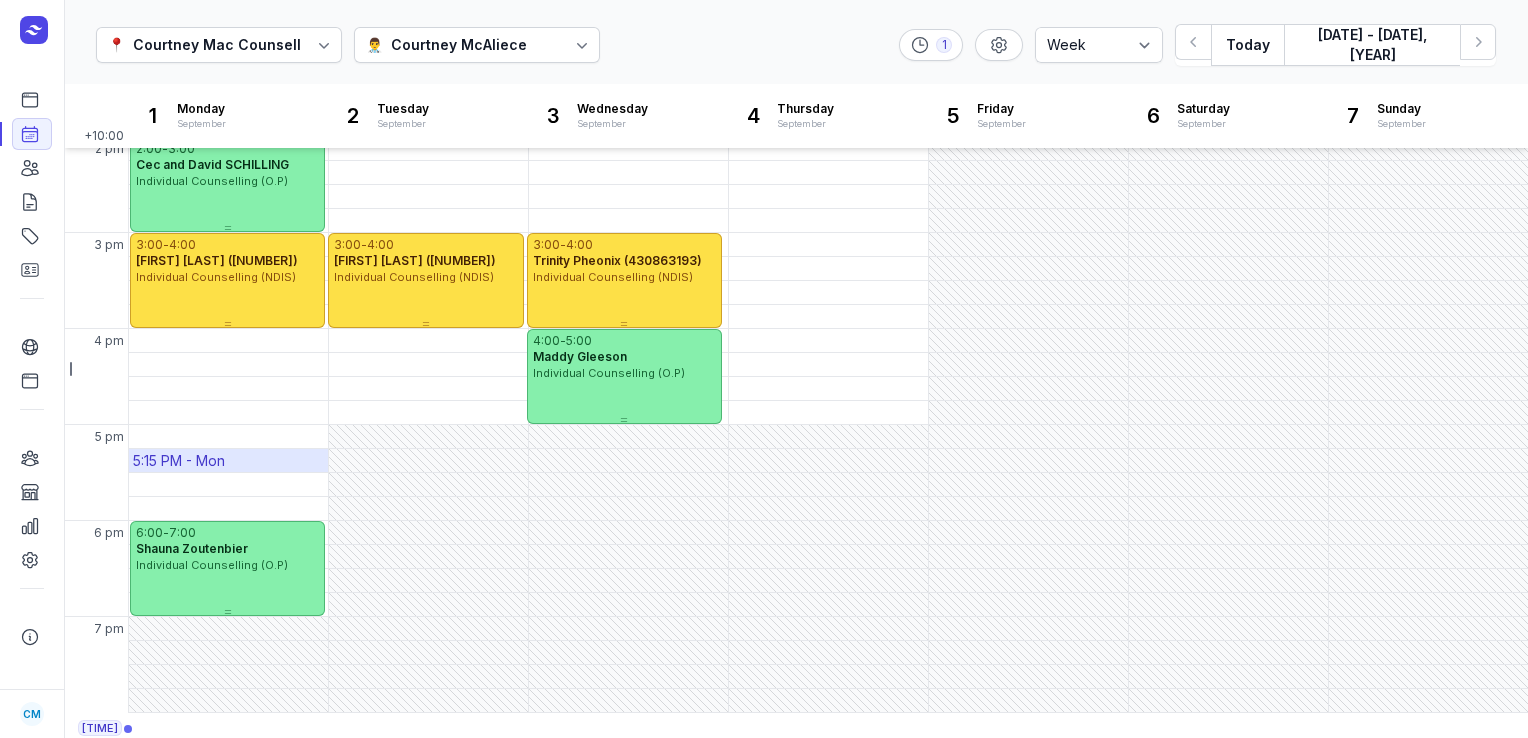 scroll, scrollTop: 586, scrollLeft: 0, axis: vertical 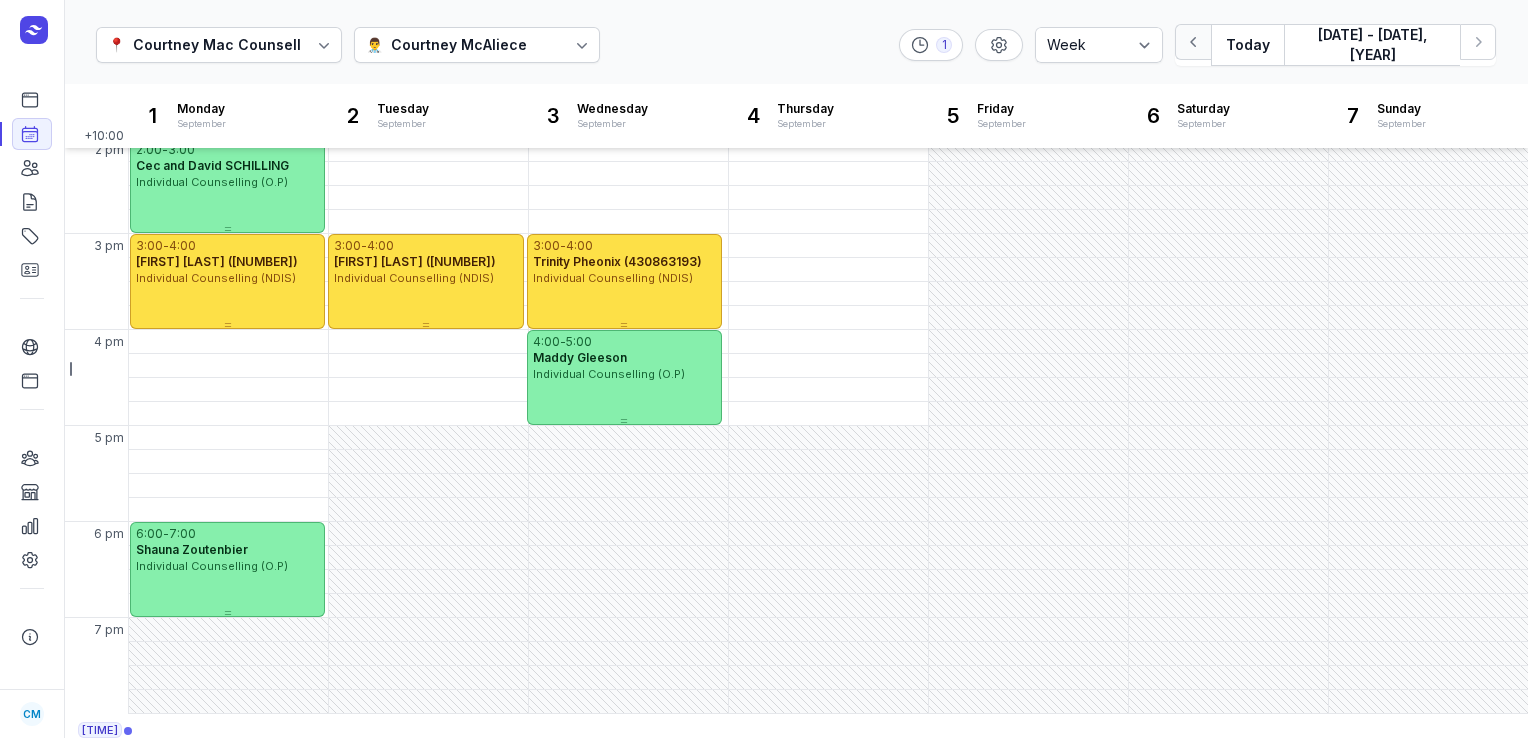 click at bounding box center [1193, 42] 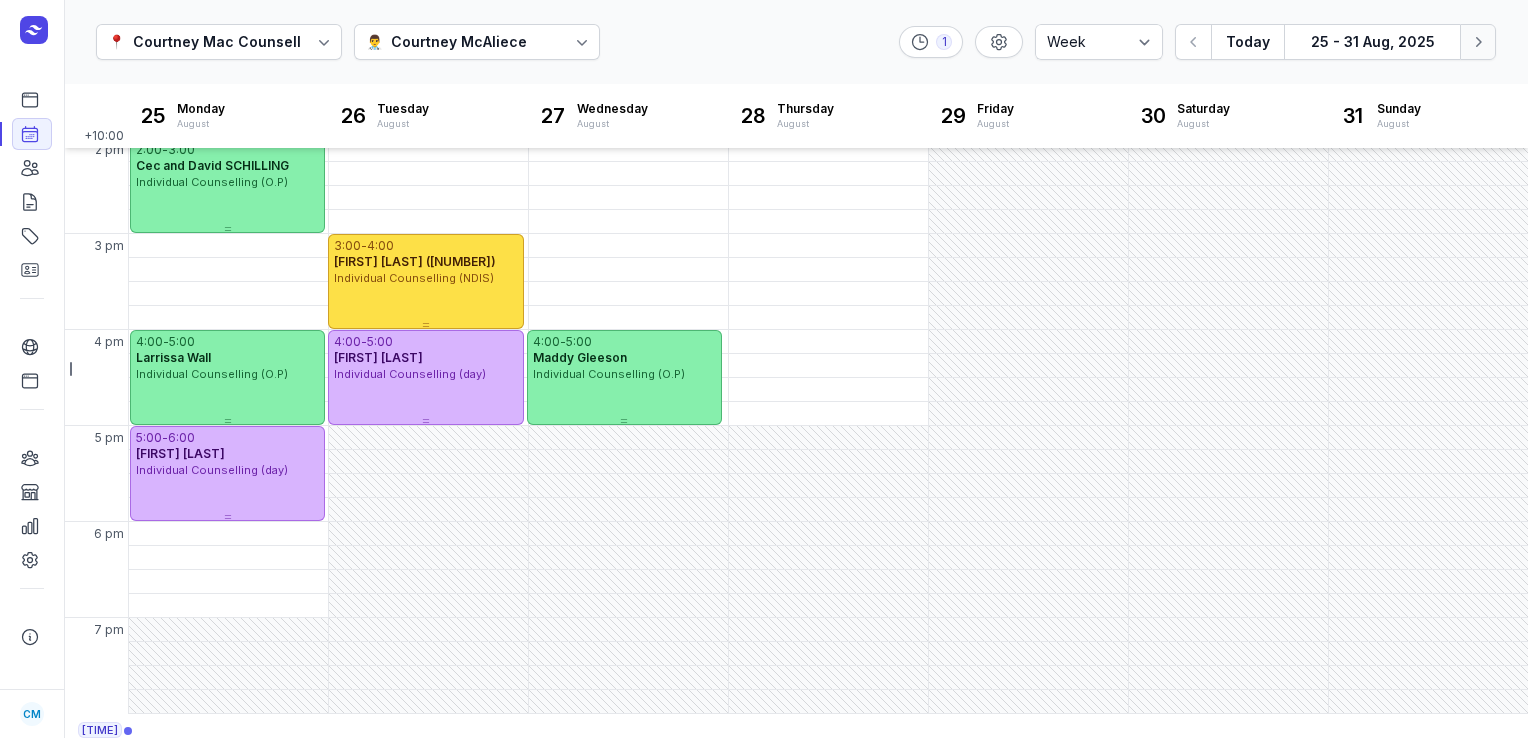 click 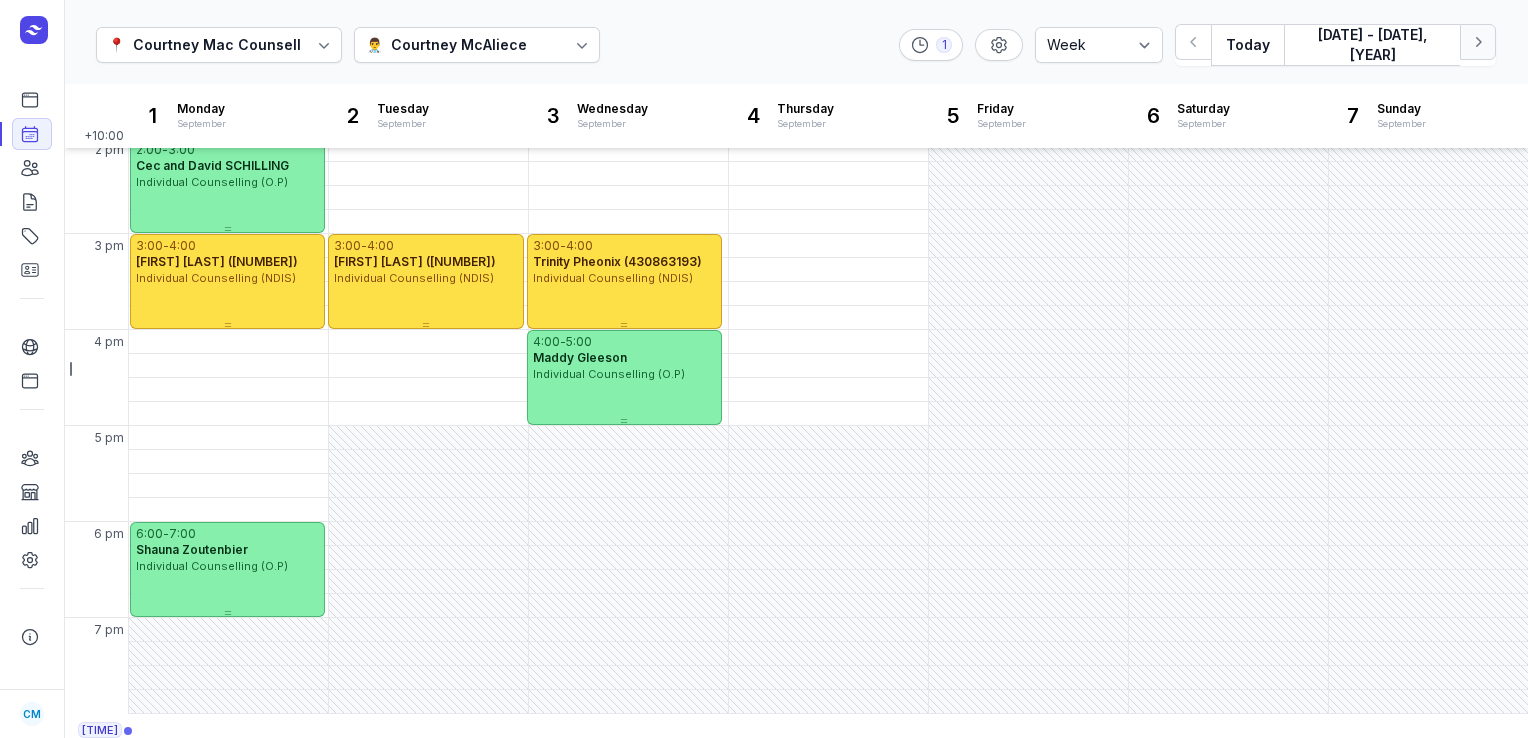 click 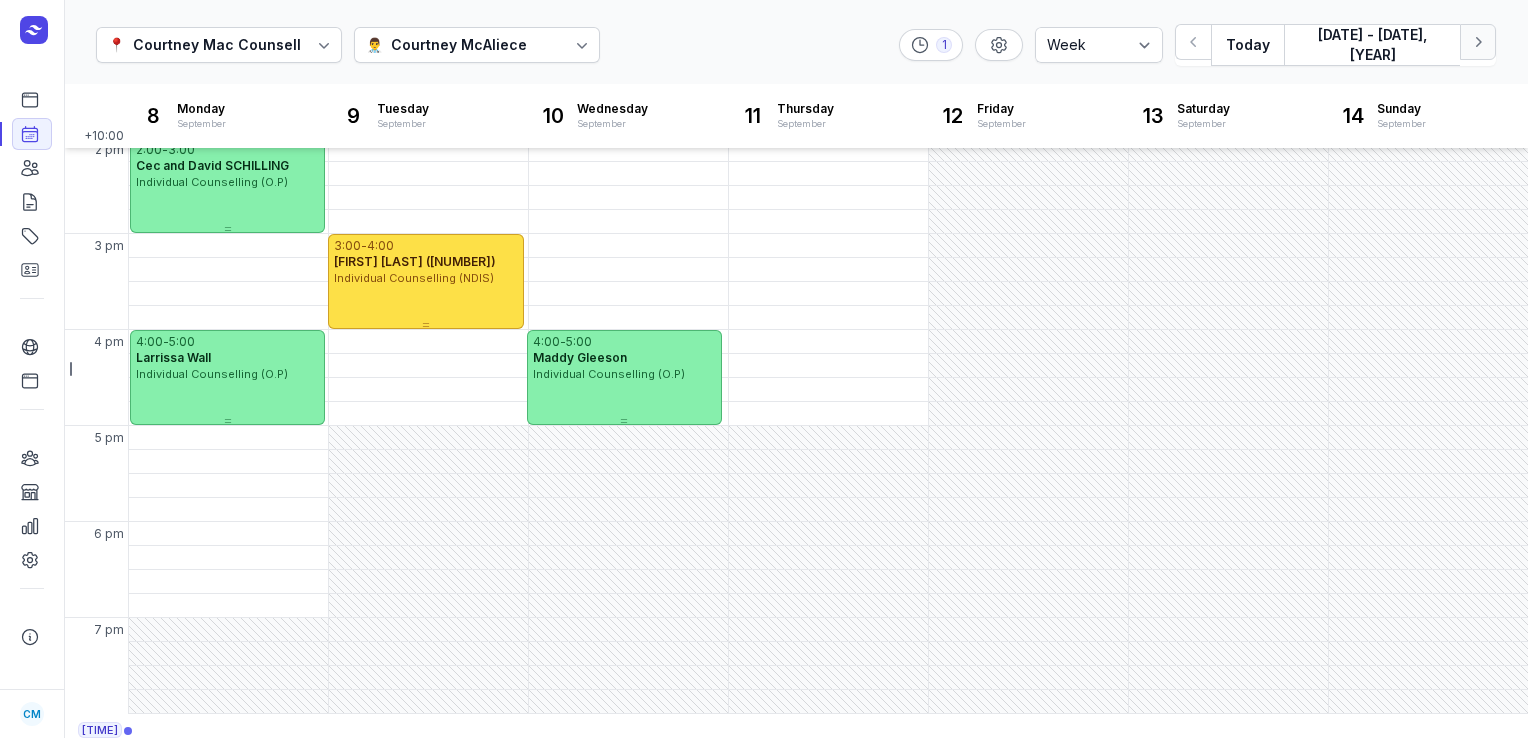 click 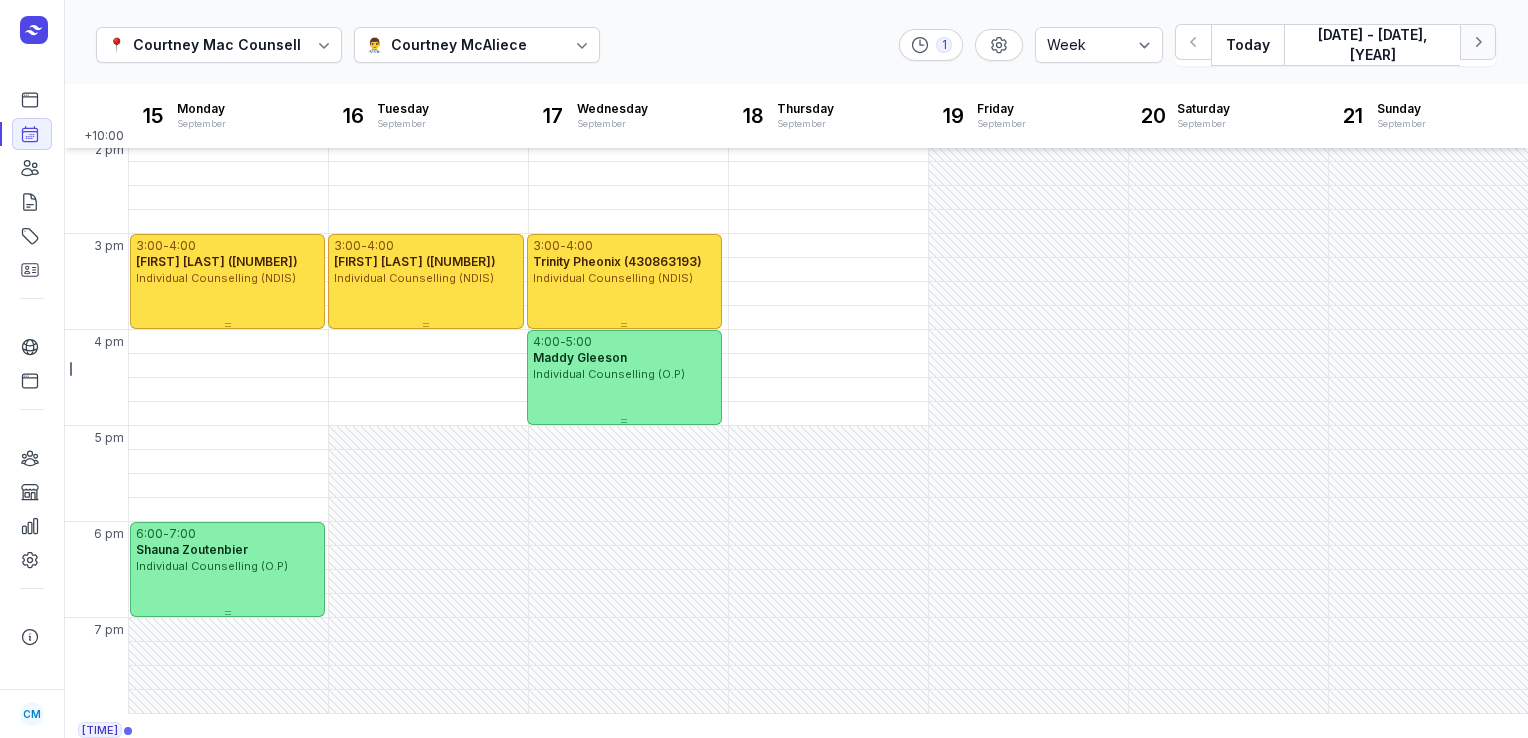 click 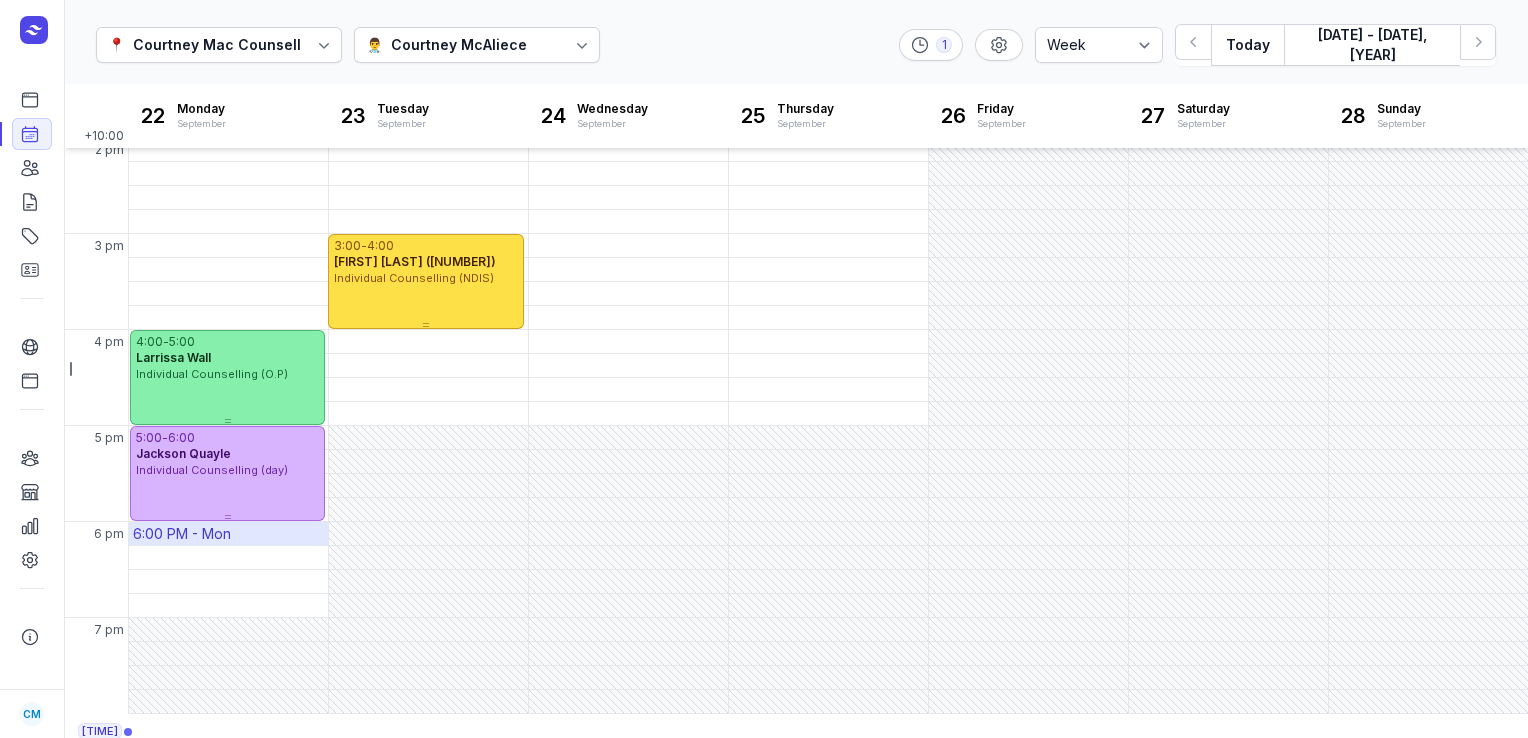 click on "6:00 PM - Mon" at bounding box center [182, 534] 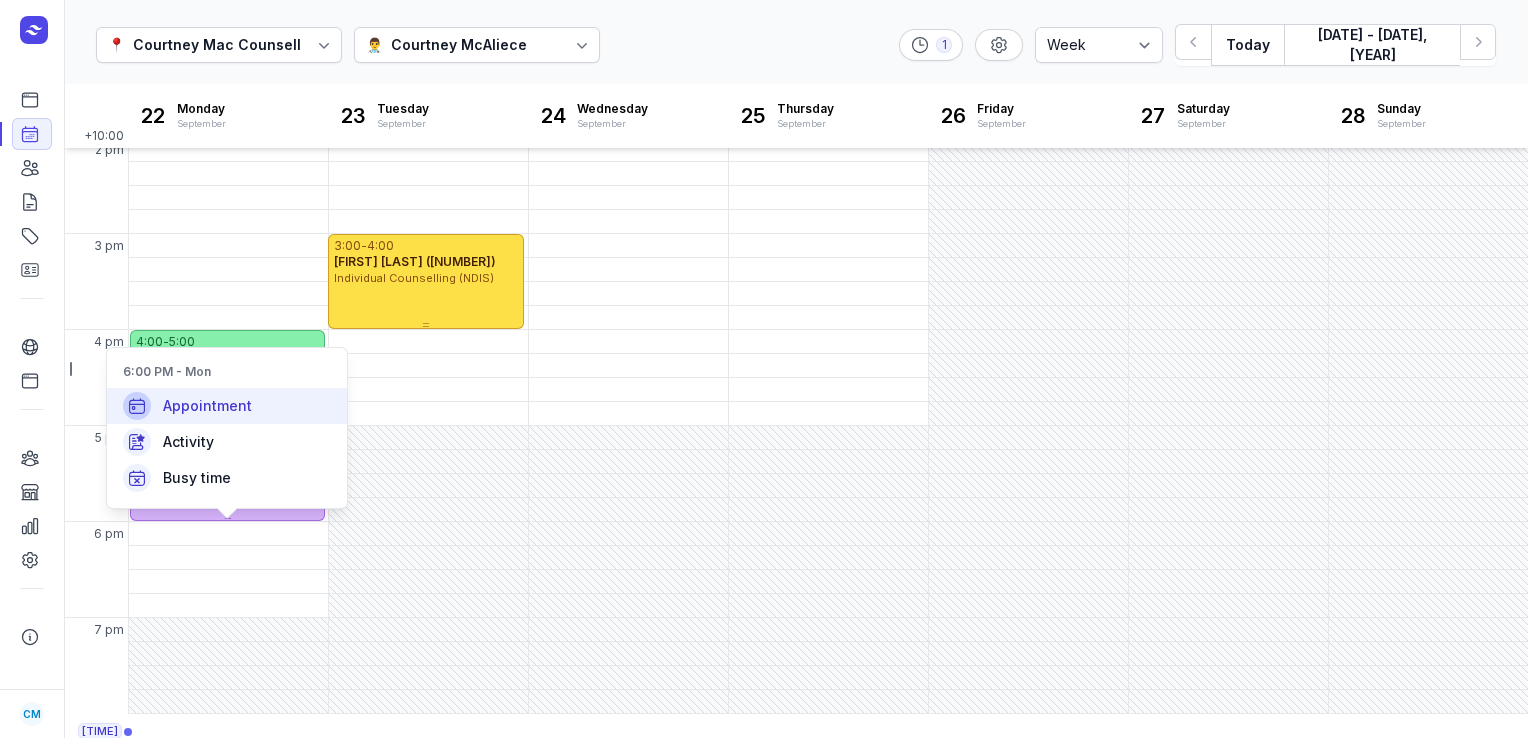 click on "Appointment" at bounding box center [207, 406] 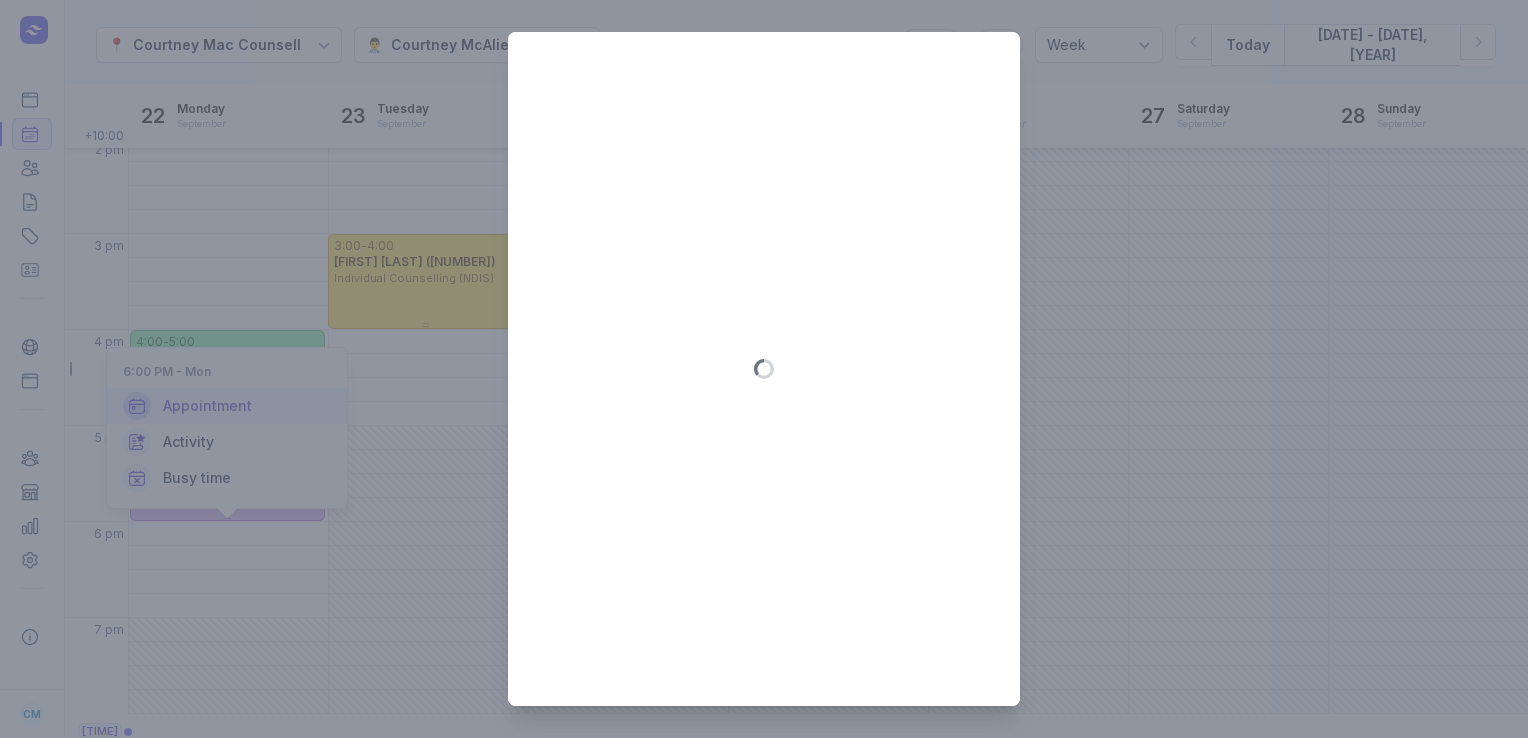 type on "[YEAR]-[MONTH]-[DATE]" 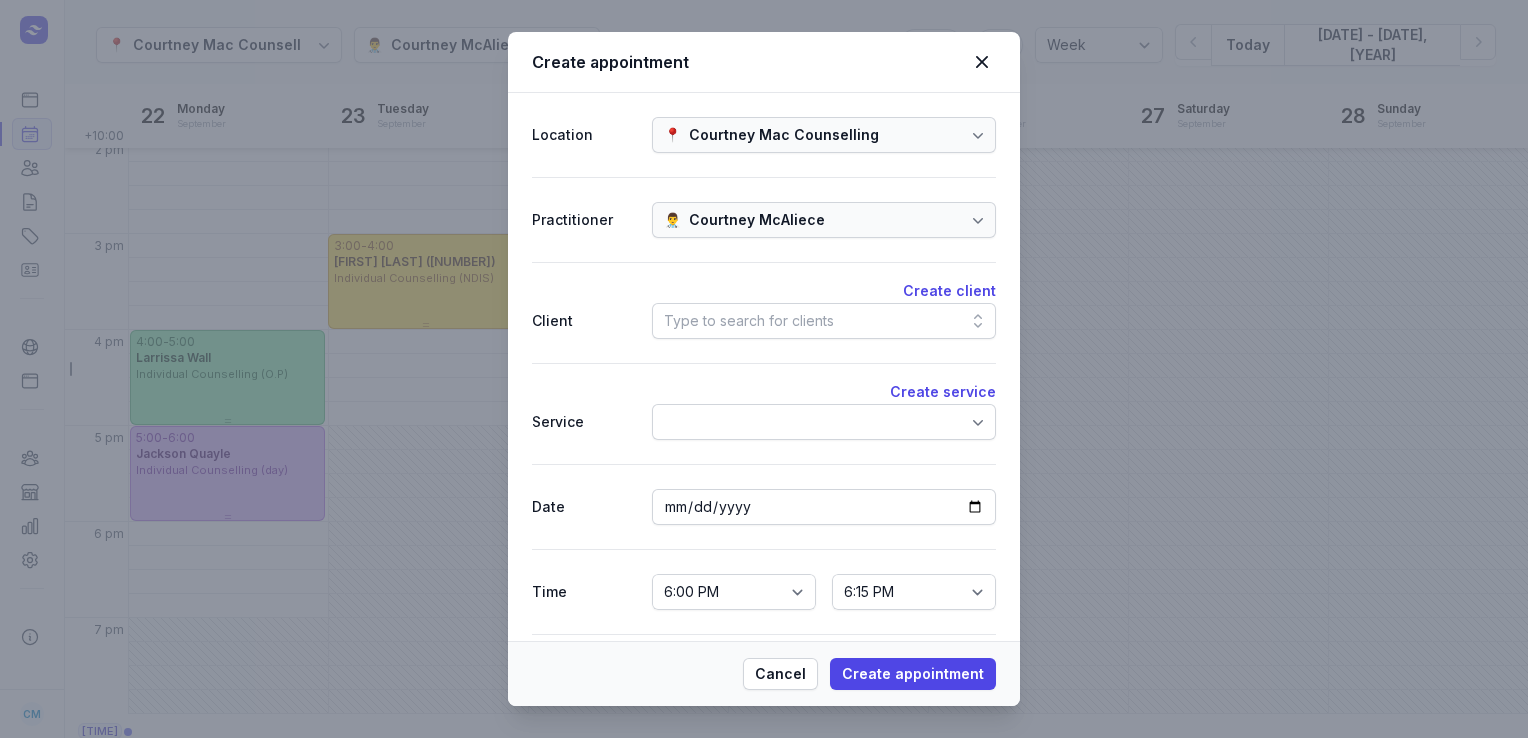 click on "Type to search for clients" 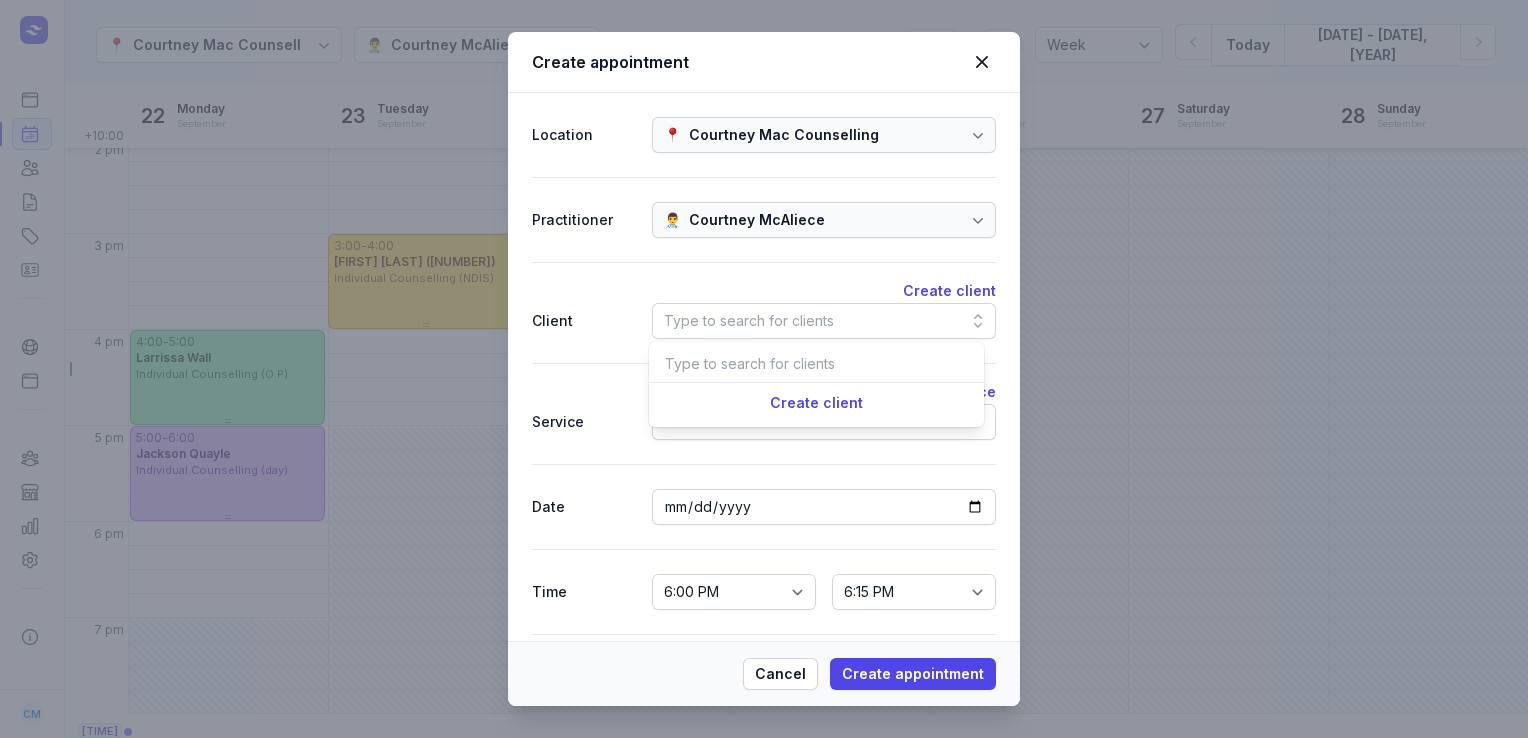 click 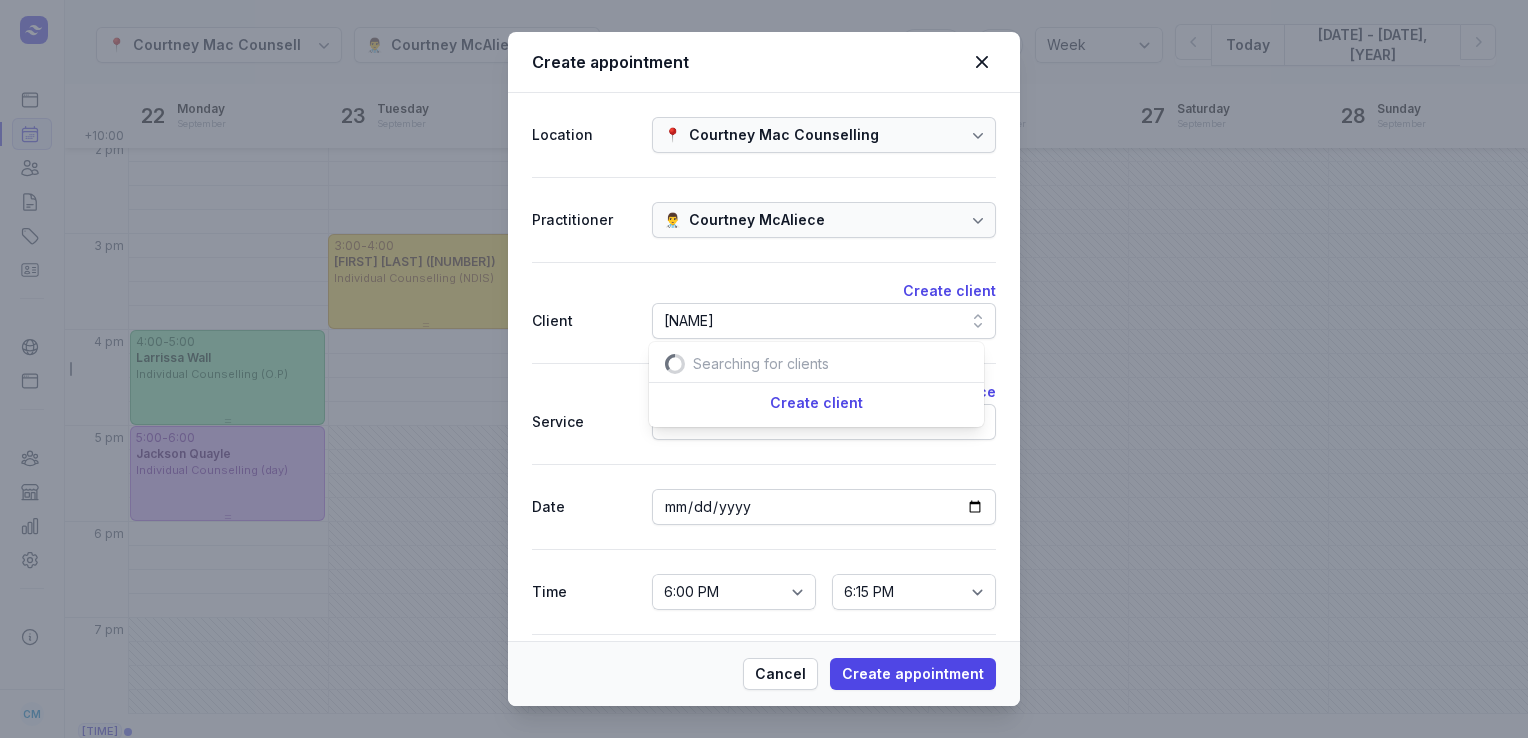 scroll, scrollTop: 0, scrollLeft: 21, axis: horizontal 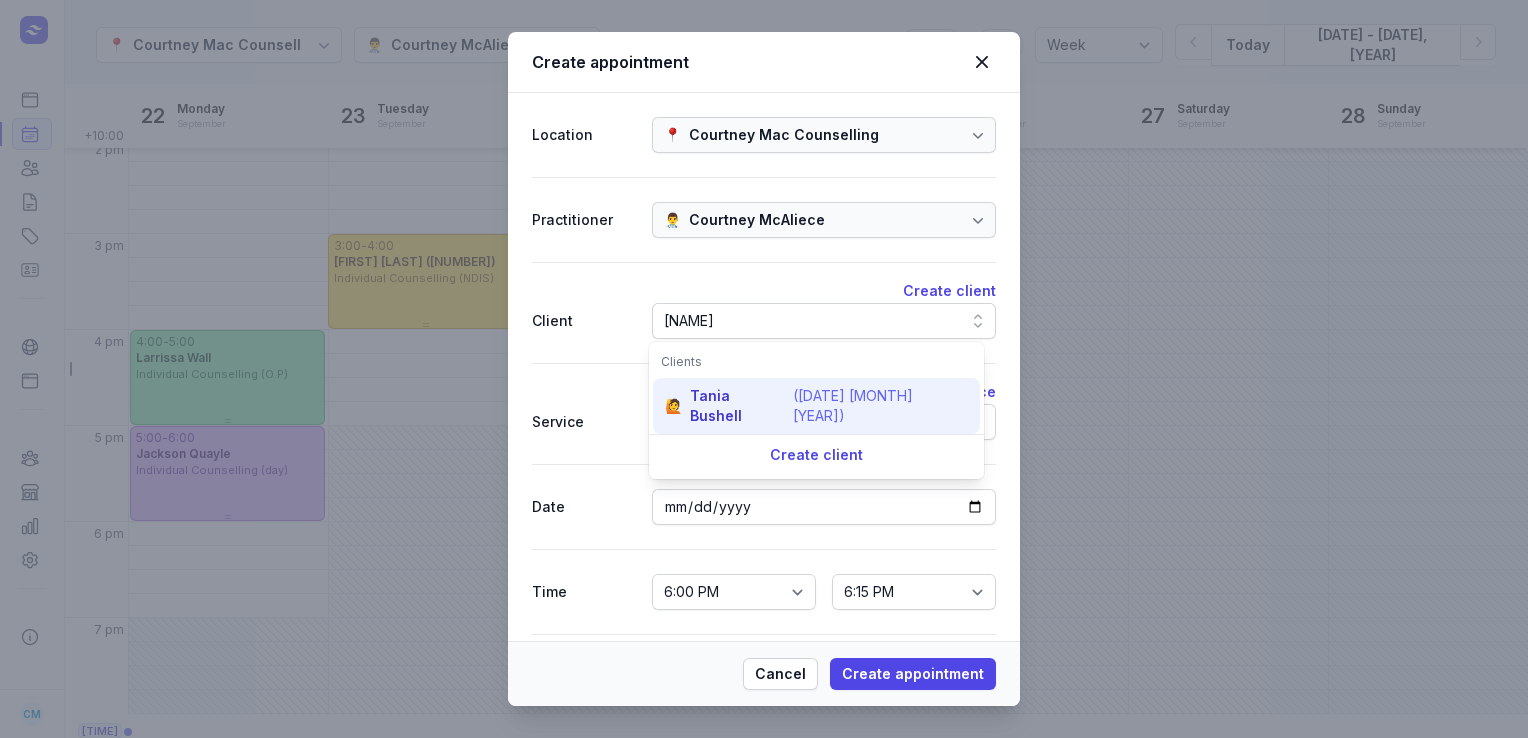 type on "[NAME]" 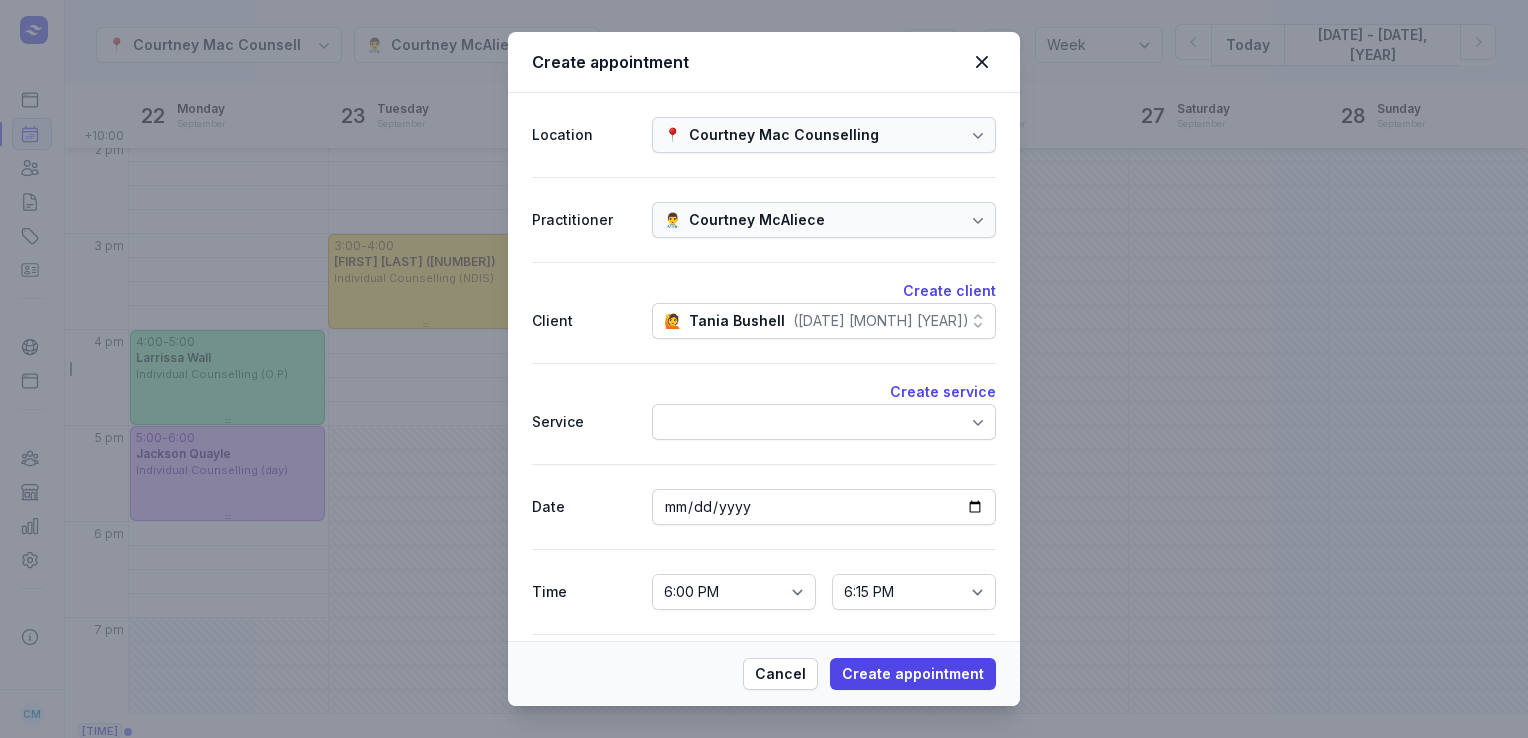 click at bounding box center (824, 422) 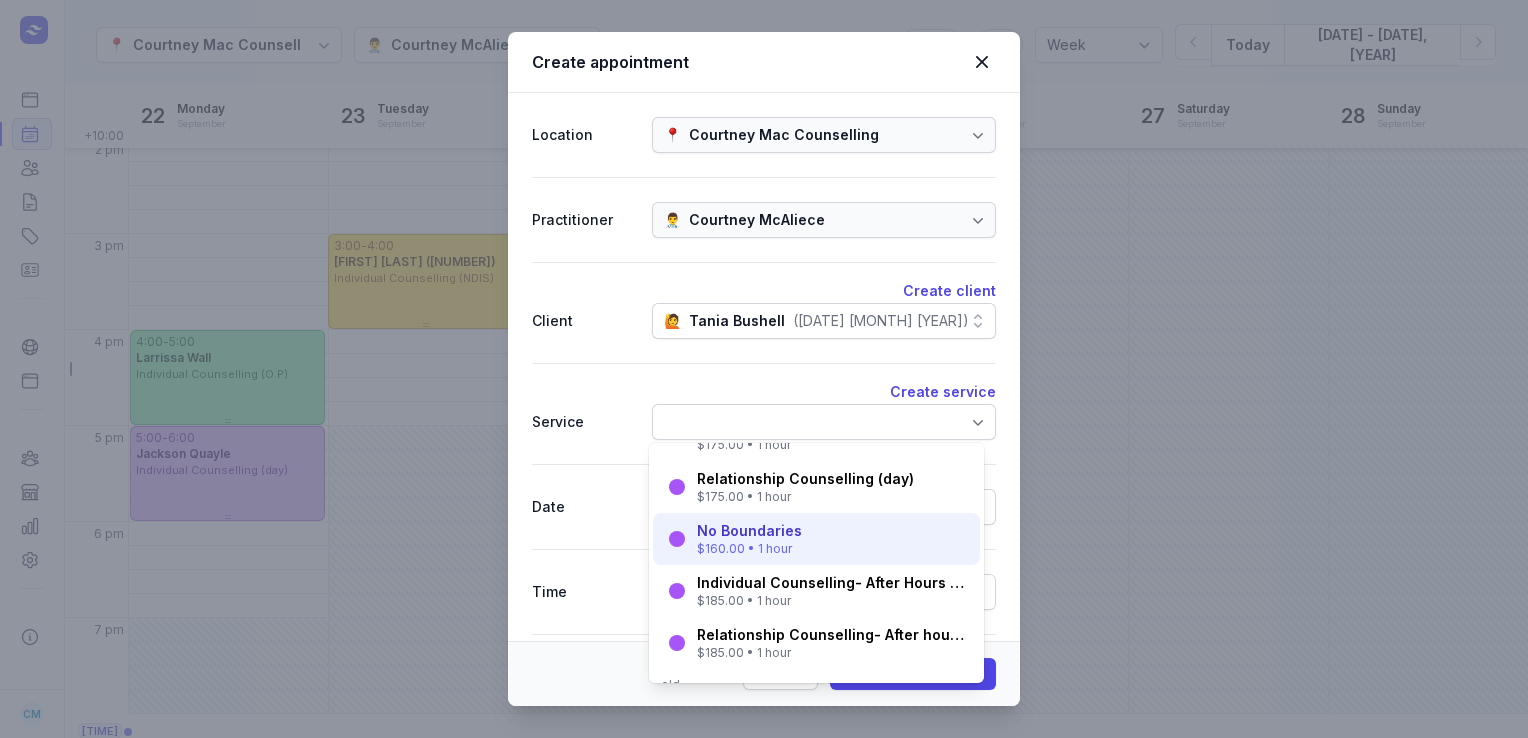 scroll, scrollTop: 71, scrollLeft: 0, axis: vertical 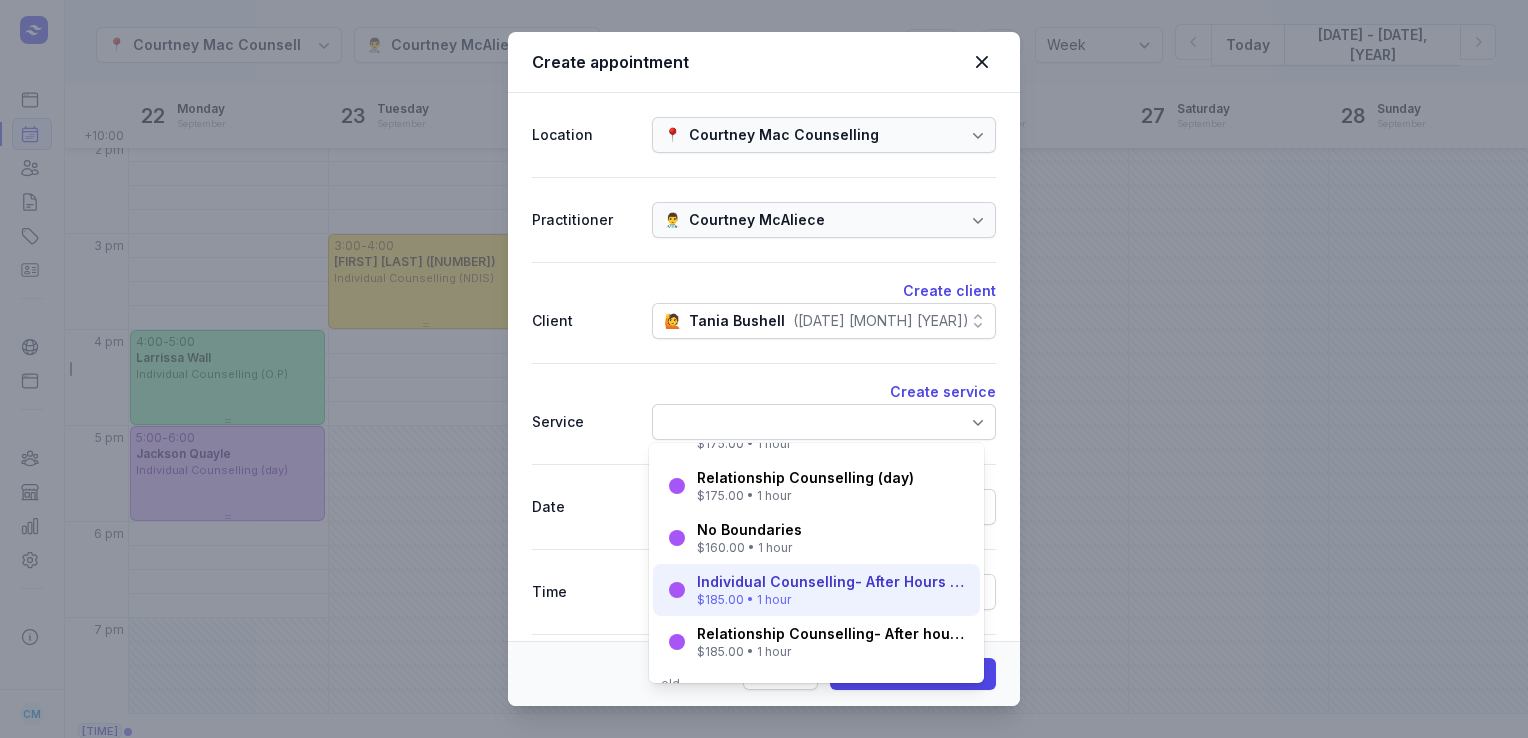 click on "$185.00 • 1 hour" at bounding box center [832, 600] 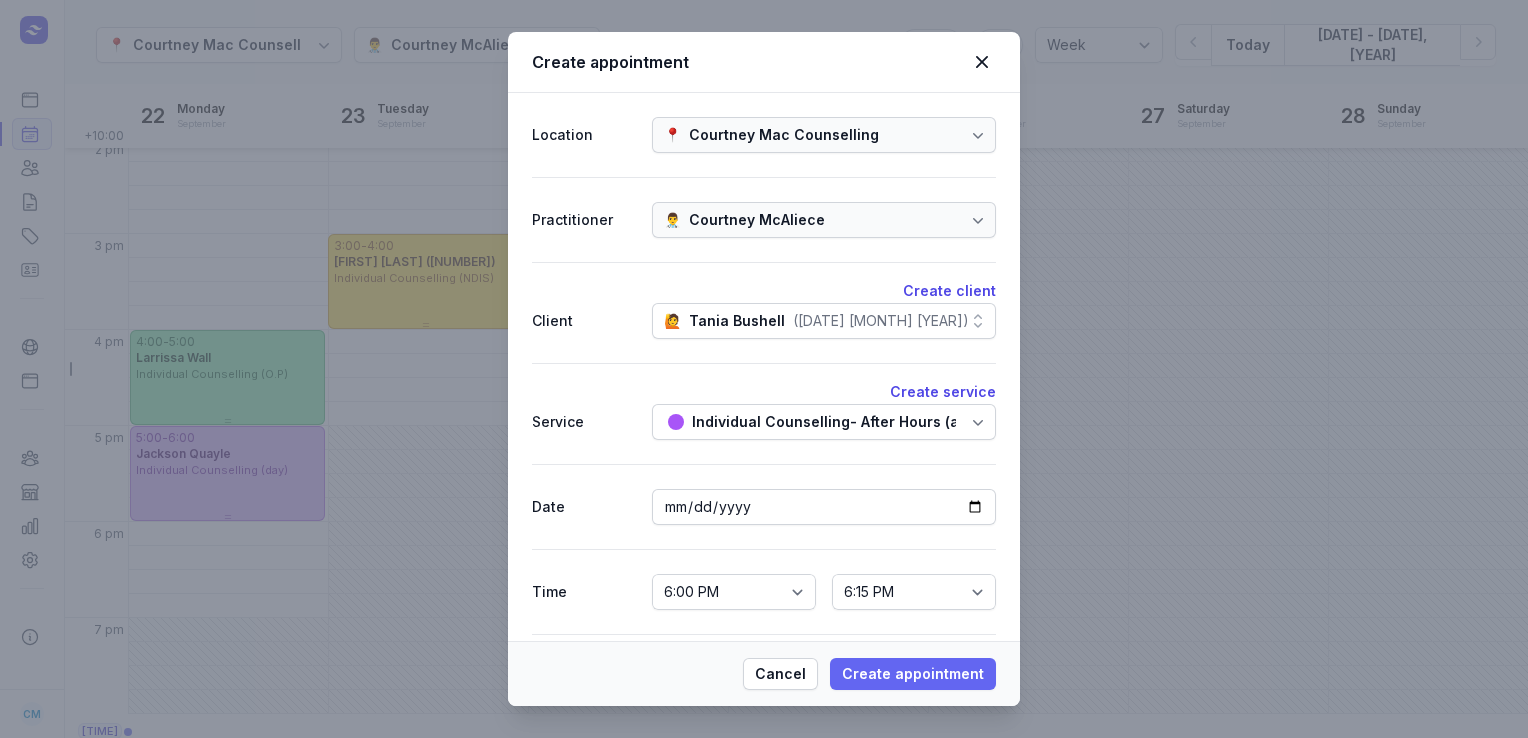 click on "Create appointment" at bounding box center (913, 674) 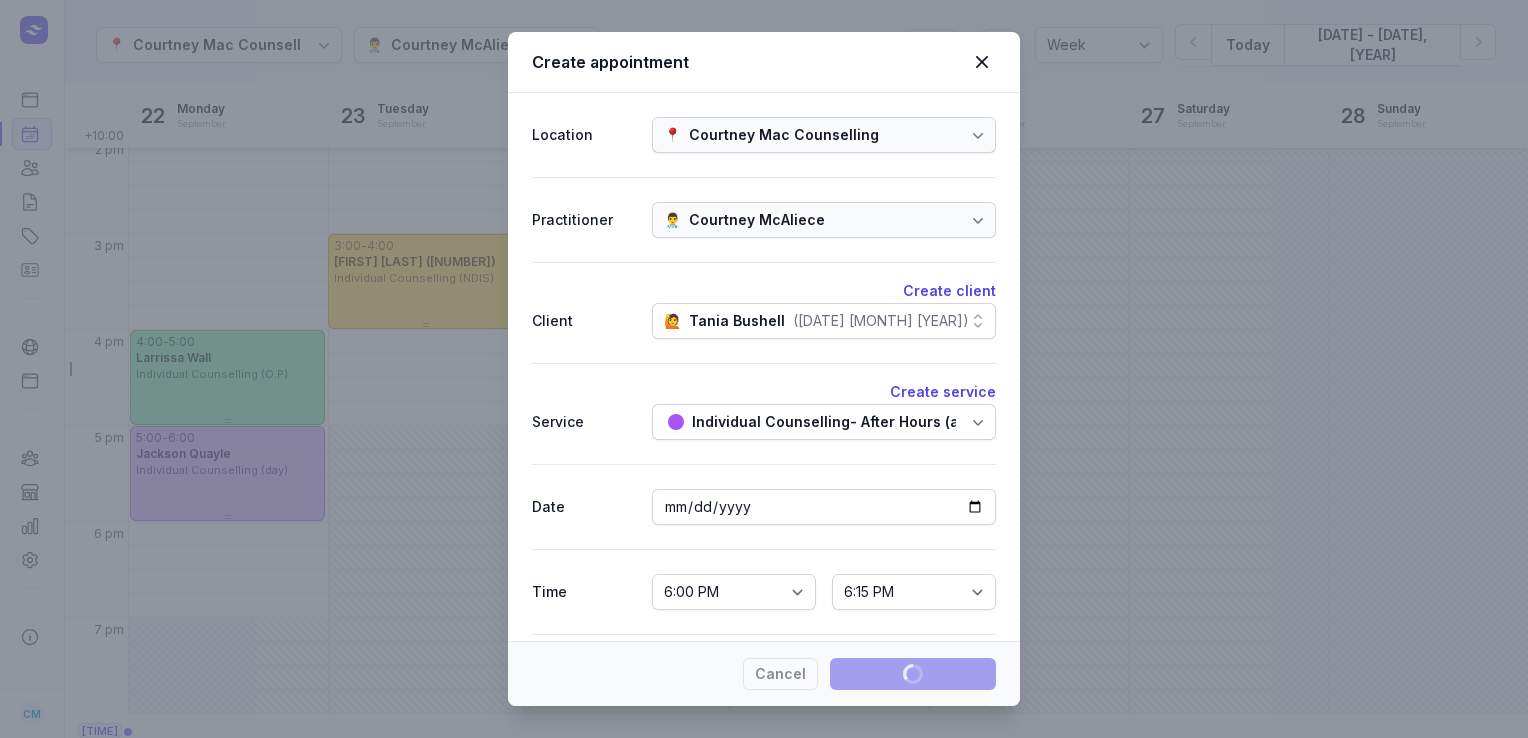 type 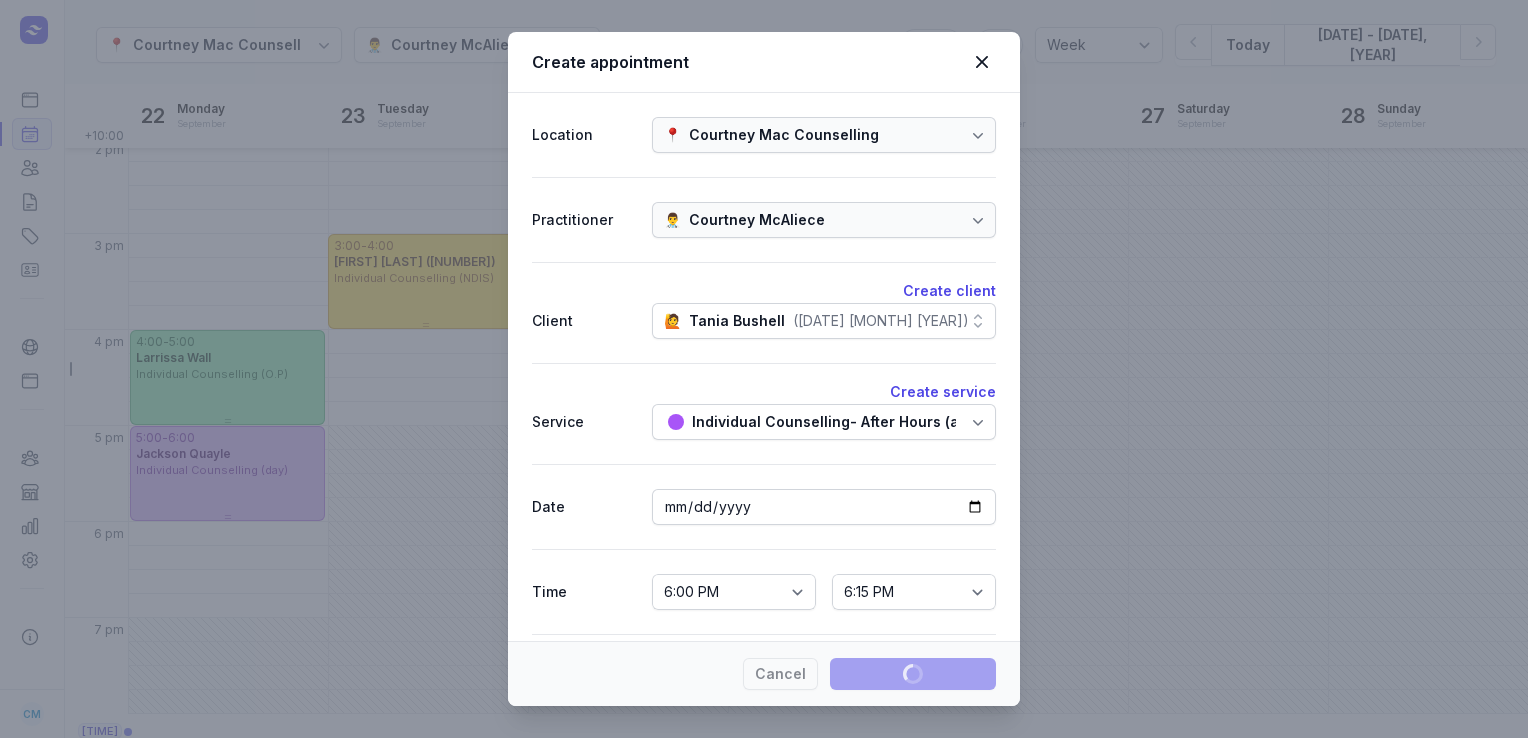 select 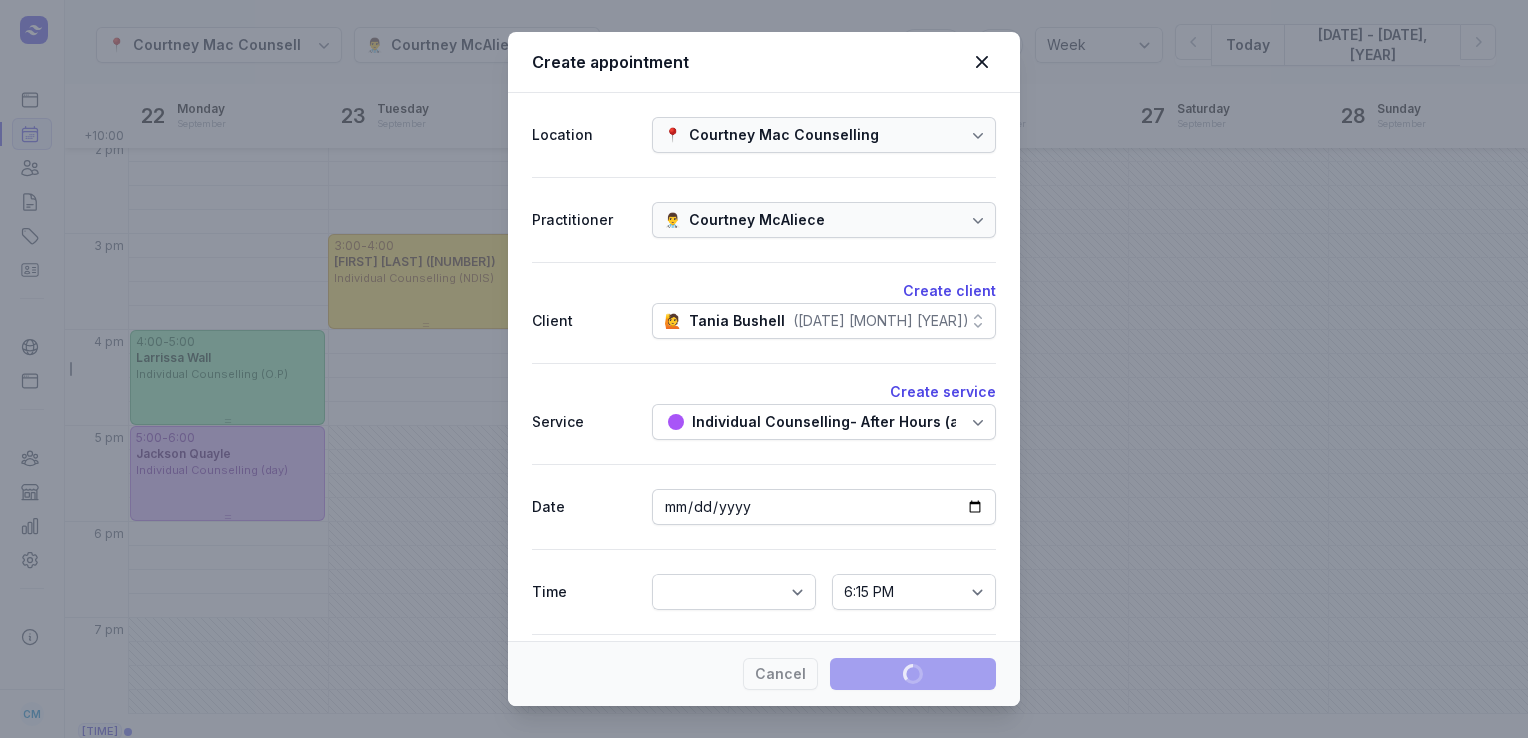 select 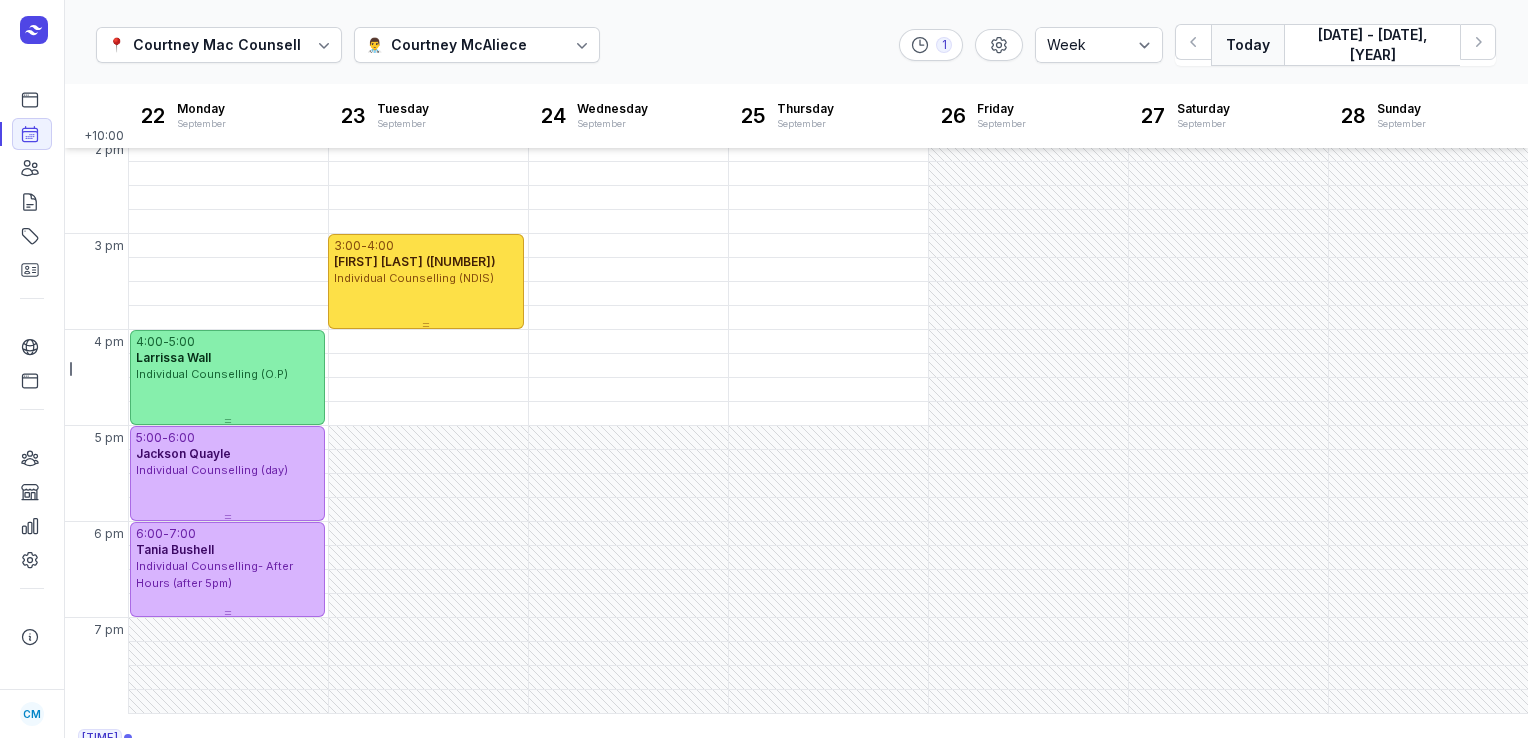 click on "Today" at bounding box center [1247, 45] 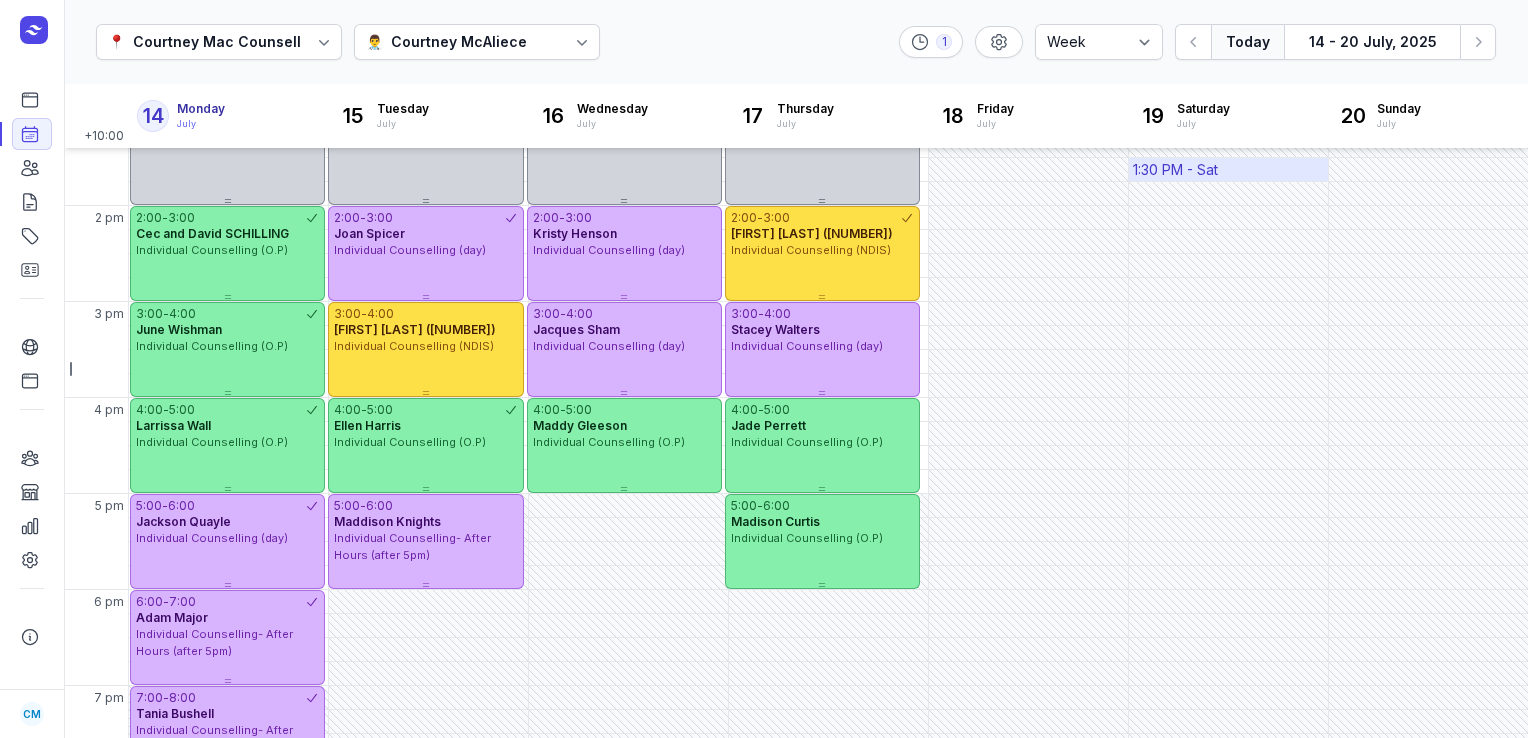 scroll, scrollTop: 517, scrollLeft: 0, axis: vertical 